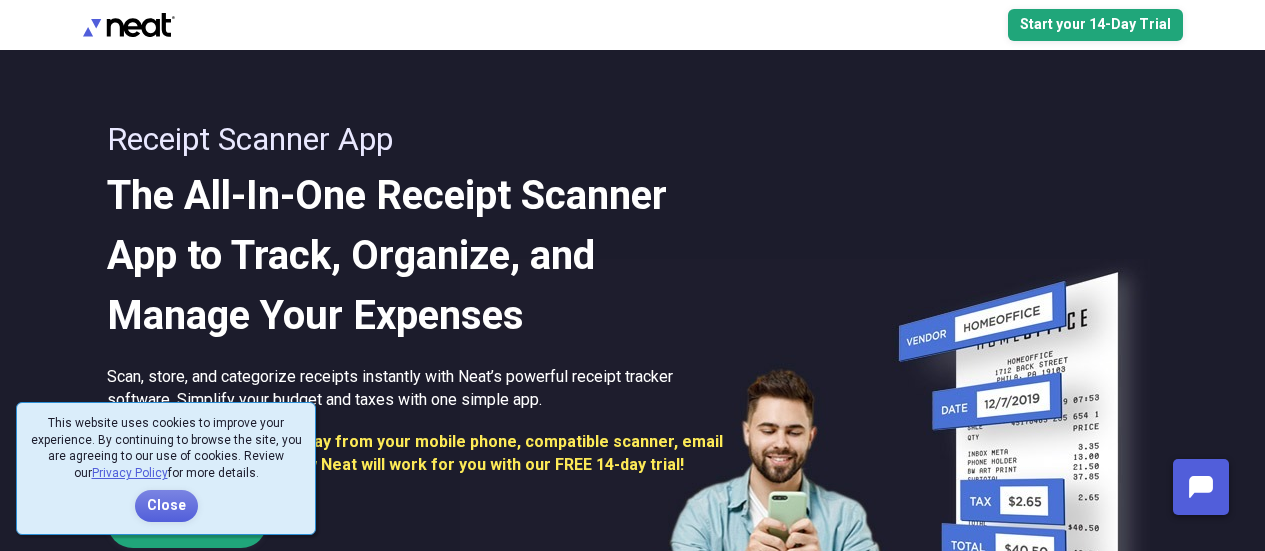 scroll, scrollTop: 0, scrollLeft: 0, axis: both 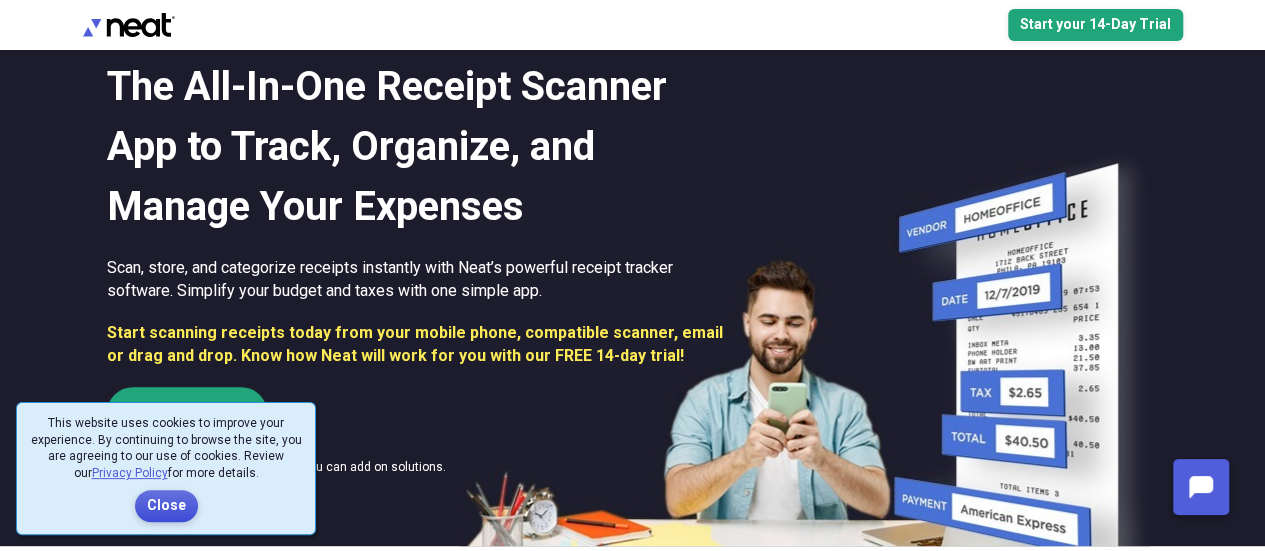 click on "Close" at bounding box center [166, 506] 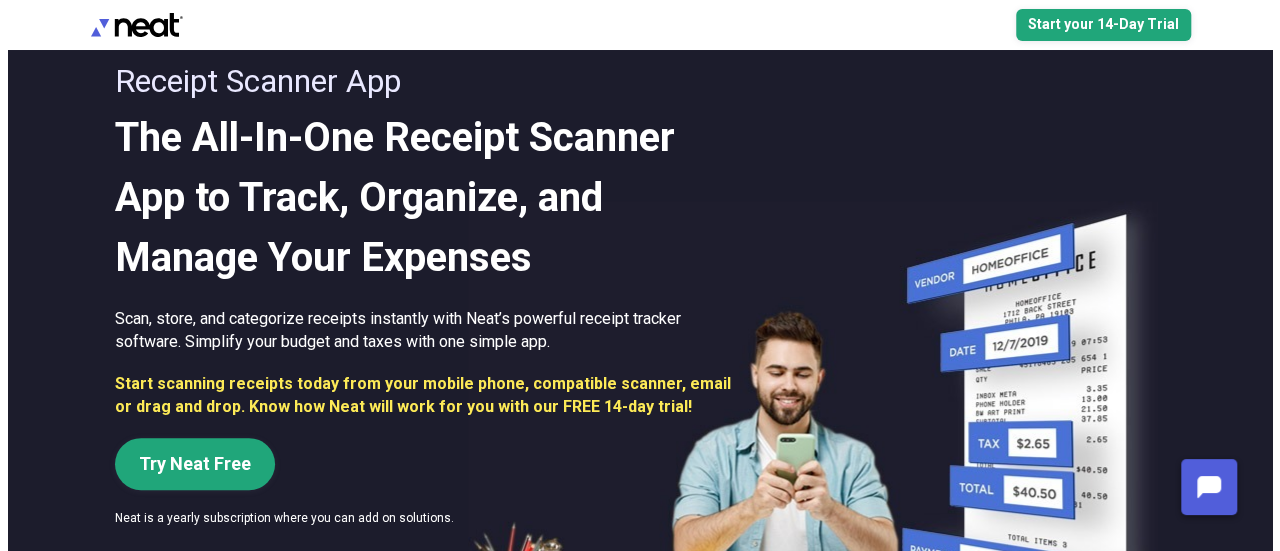 scroll, scrollTop: 0, scrollLeft: 0, axis: both 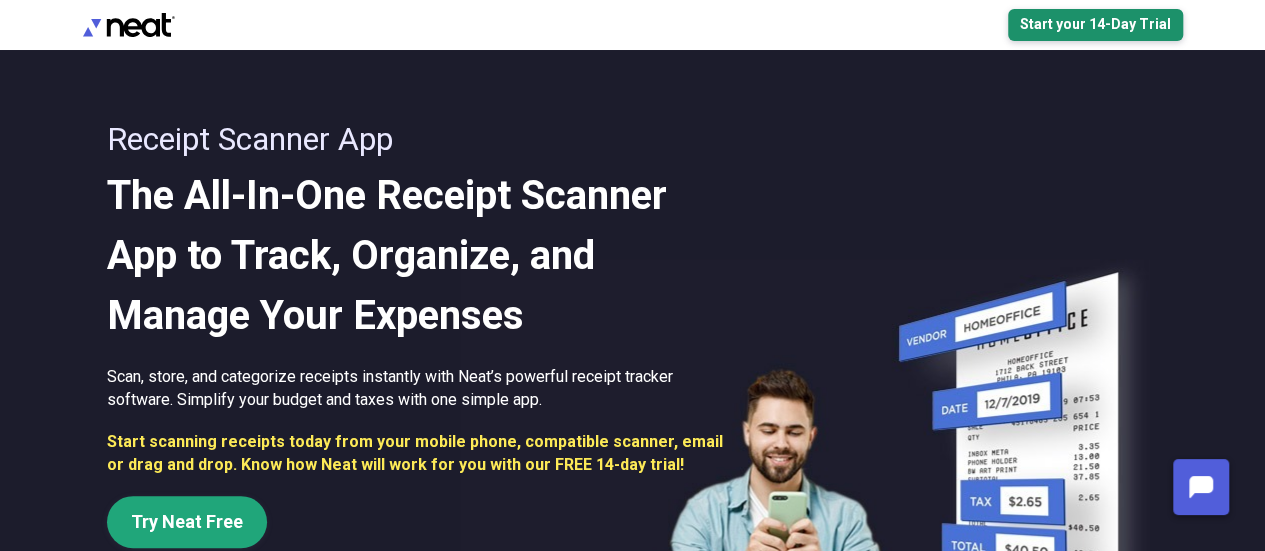 click on "Start your 14-Day Trial" at bounding box center [1095, 25] 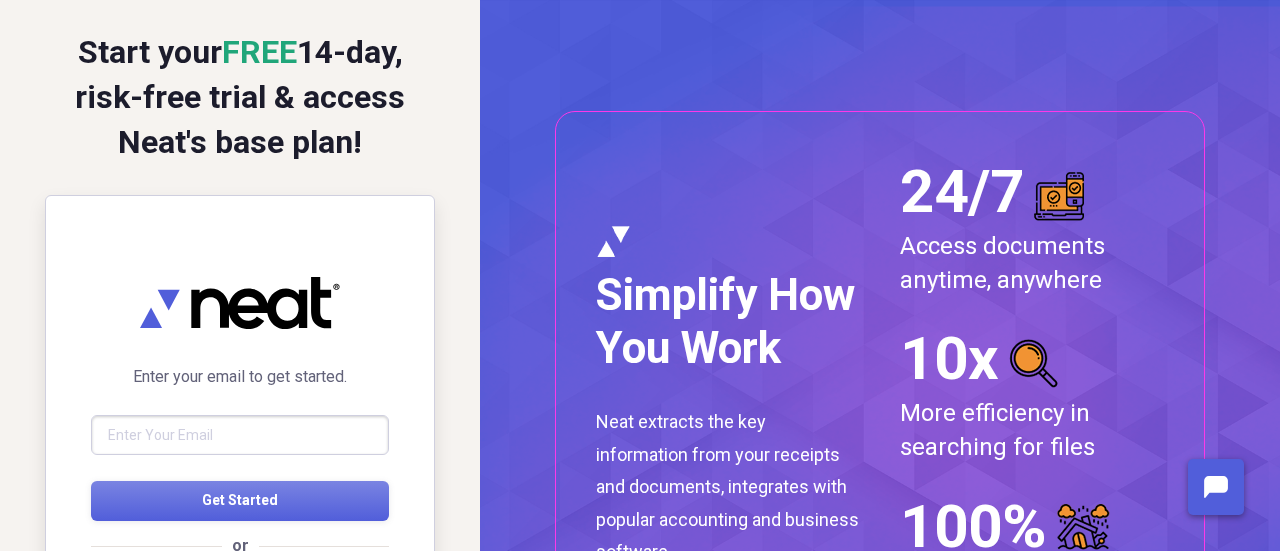 scroll, scrollTop: 0, scrollLeft: 0, axis: both 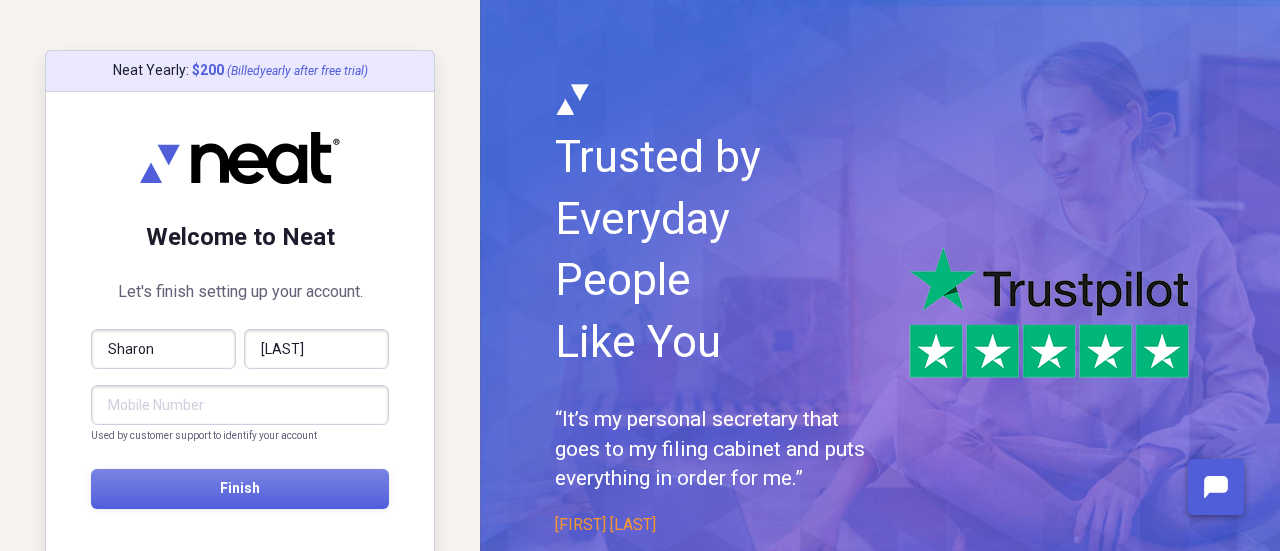 click at bounding box center [240, 405] 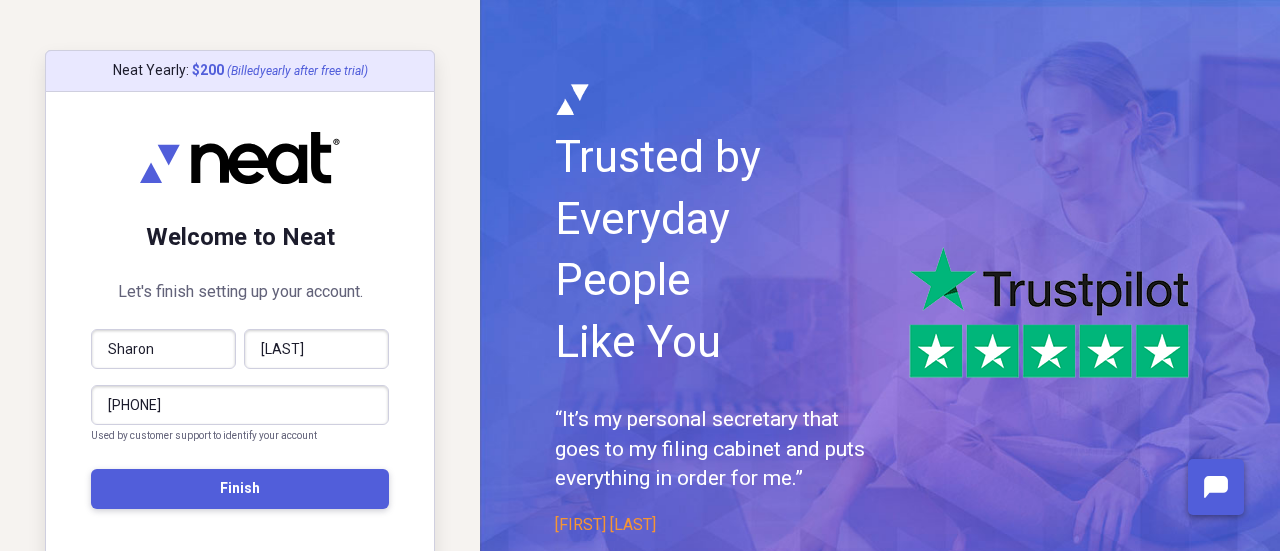 click on "Finish" at bounding box center [240, 488] 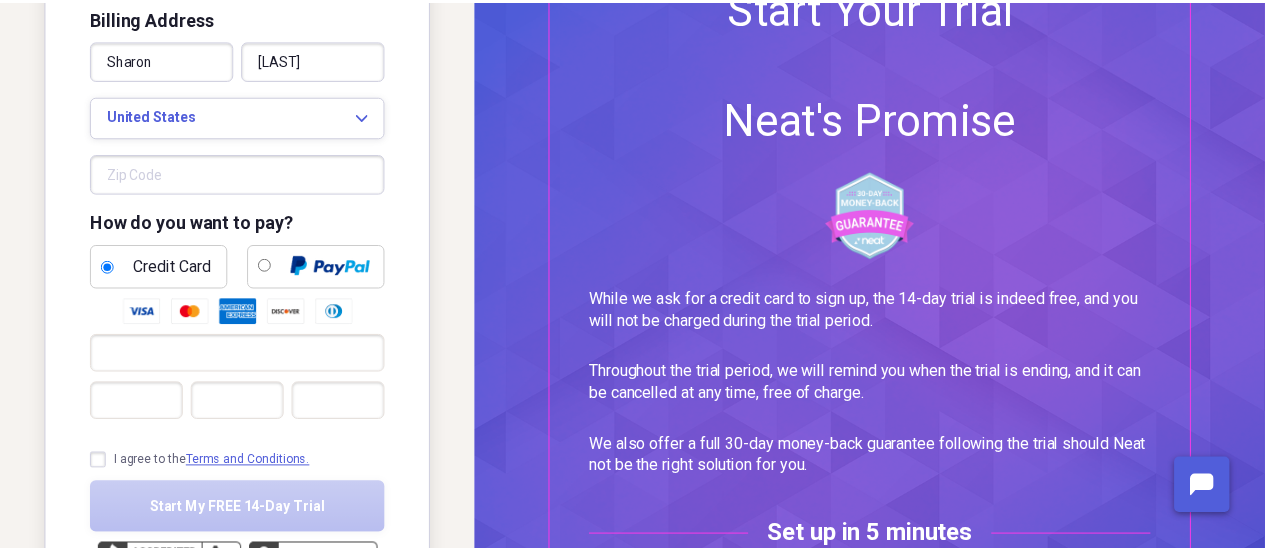 scroll, scrollTop: 183, scrollLeft: 0, axis: vertical 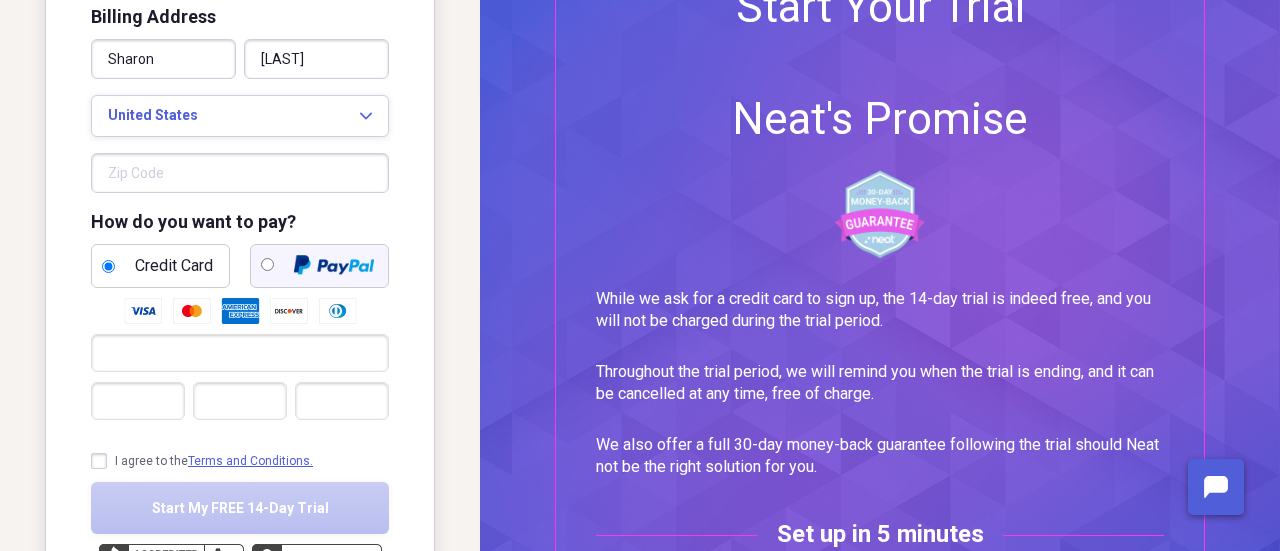 click at bounding box center [267, 264] 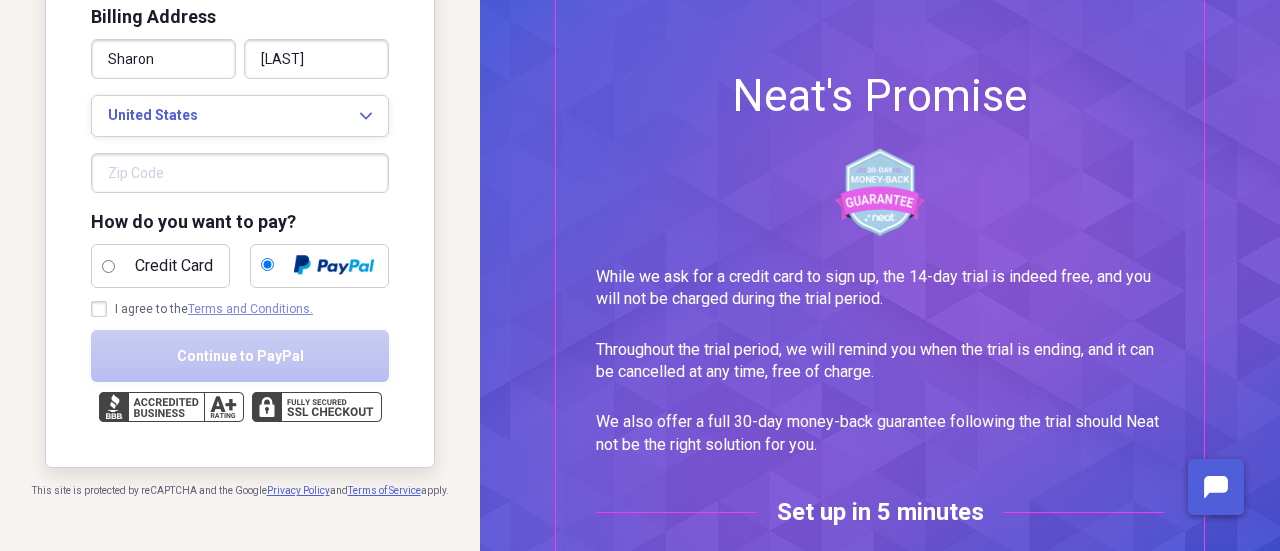 click on "Terms and Conditions." at bounding box center [250, 309] 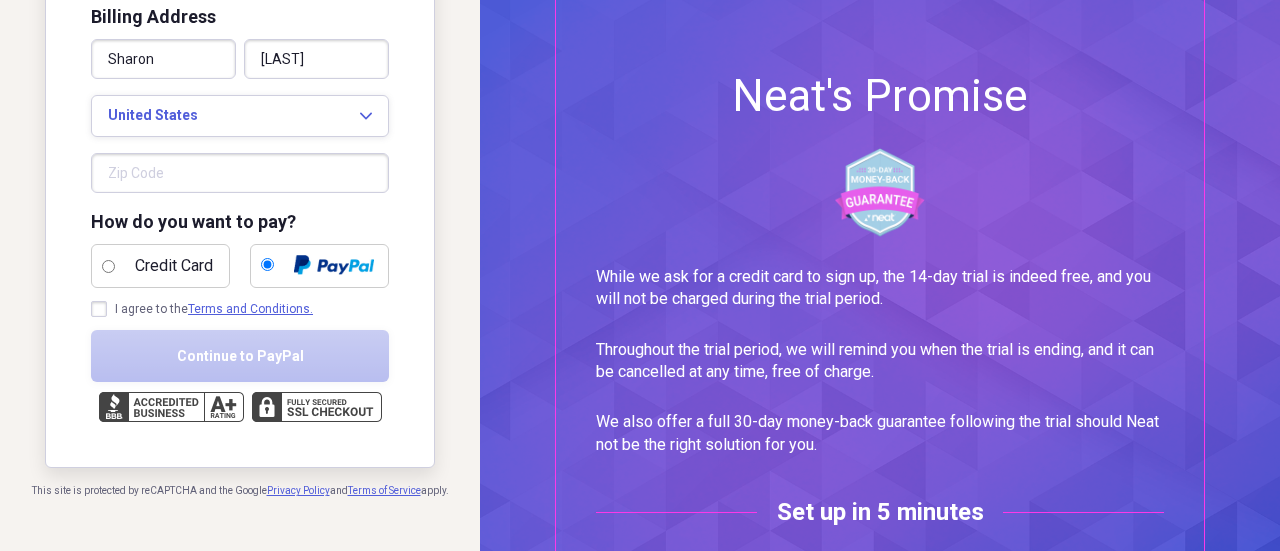 click on "I agree to the  Terms and Conditions." at bounding box center [202, 309] 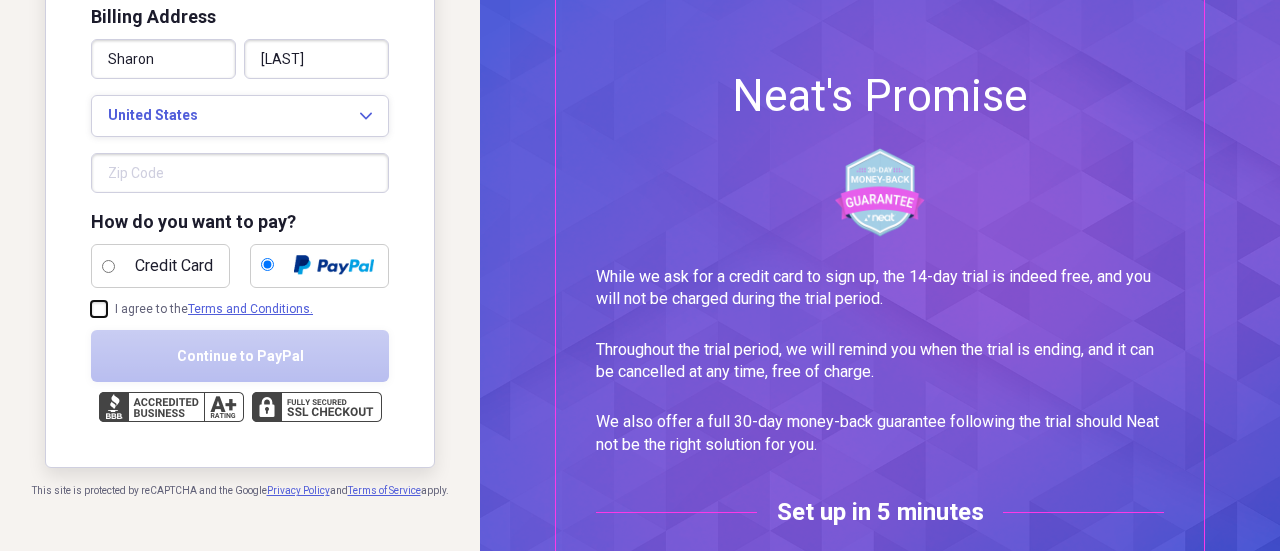 click on "I agree to the  Terms and Conditions." at bounding box center (91, 309) 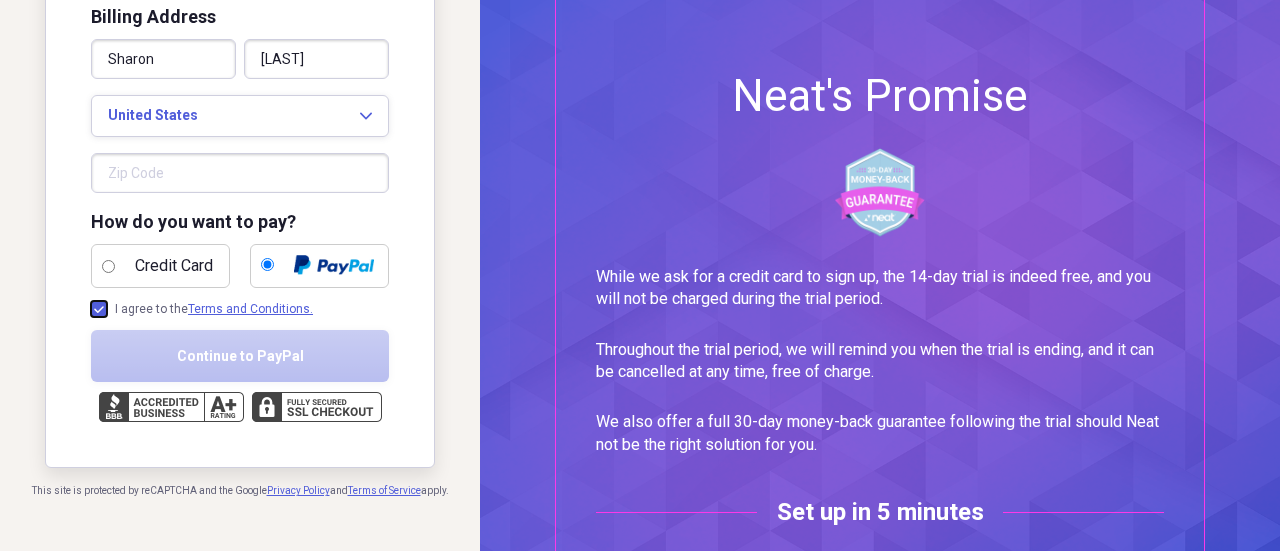 checkbox on "true" 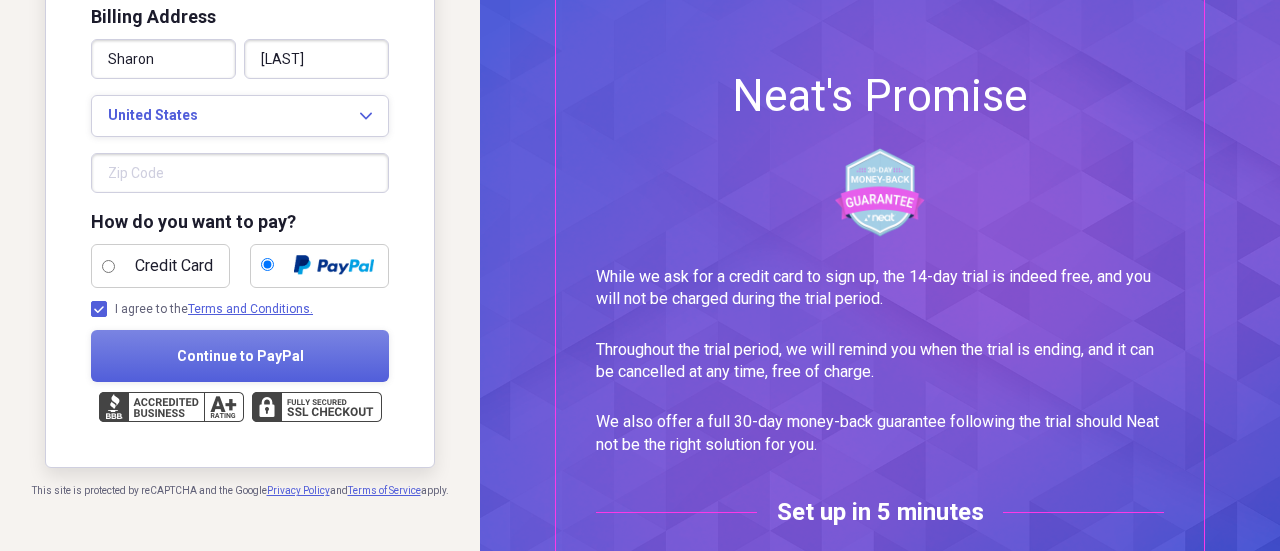 click at bounding box center [240, 173] 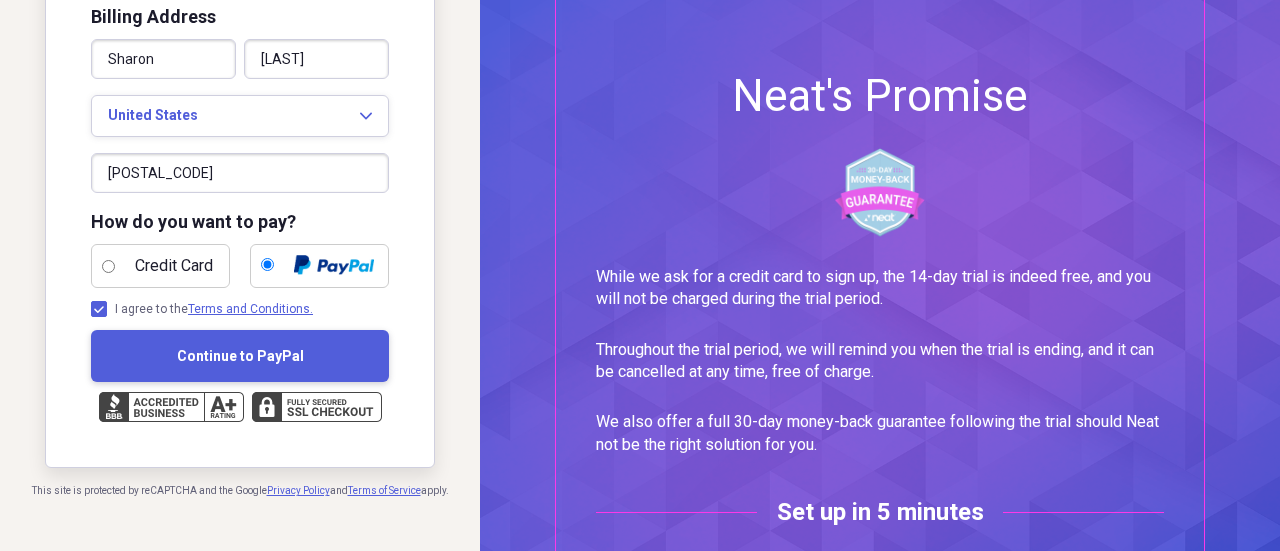click on "Continue to PayPal" at bounding box center (240, 356) 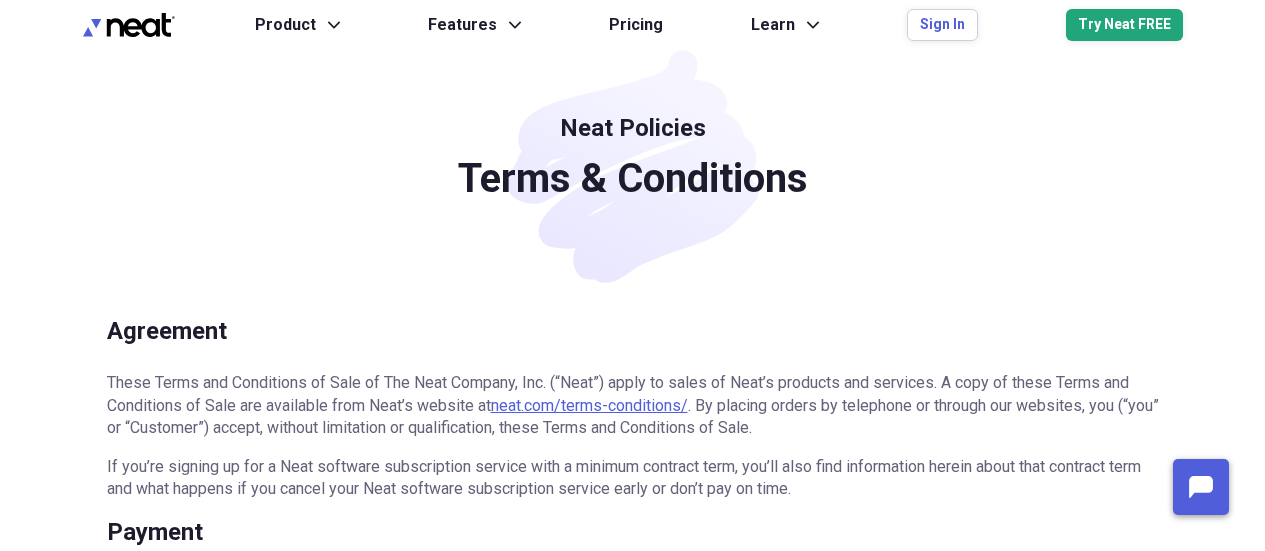 scroll, scrollTop: 0, scrollLeft: 0, axis: both 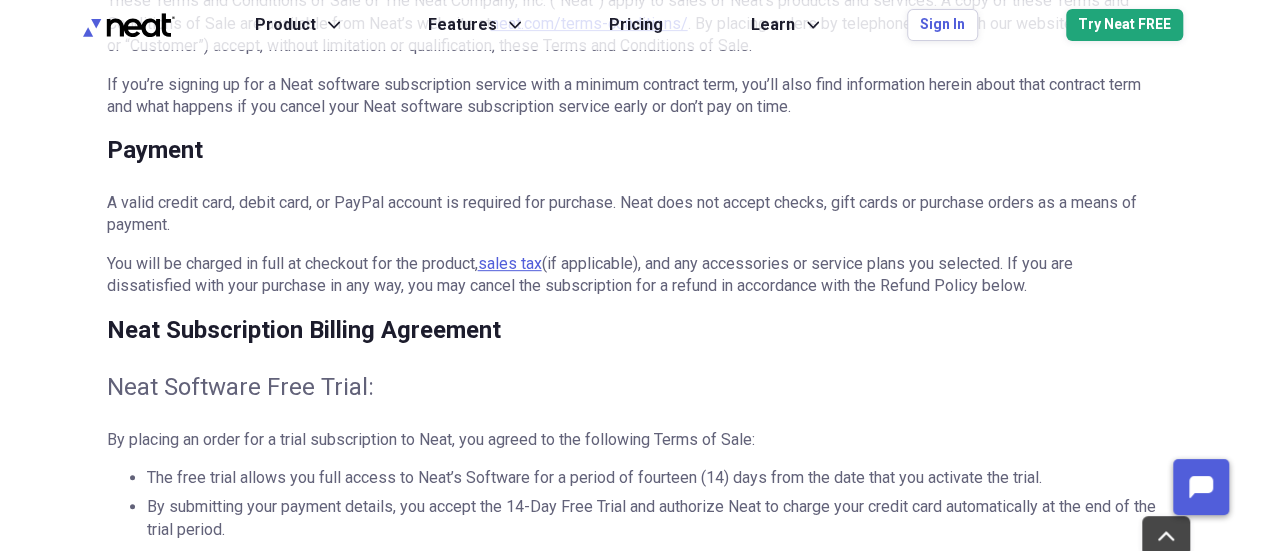 click on "Agreement These Terms and Conditions of Sale of The Neat Company, Inc. (“Neat”) apply to sales of Neat’s products and services. A copy of these Terms and Conditions of Sale are available from Neat’s website at neat.com/terms-conditions/ . By placing orders by telephone or through our websites, you (“you” or “Customer”) accept, without limitation or qualification, these Terms and Conditions of Sale. If you’re signing up for a Neat software subscription service with a minimum contract term, you’ll also find information herein about that contract term and what happens if you cancel your Neat software subscription service early or don’t pay on time. Payment A valid credit card, debit card, or PayPal account is required for purchase. Neat does not accept checks, gift cards or purchase orders as a means of payment. You will be charged in full at checkout for the product, sales tax Neat Subscription Billing Agreement Neat Software Free Trial: Cancellation Request in the Neat application. . ." at bounding box center [633, 3350] 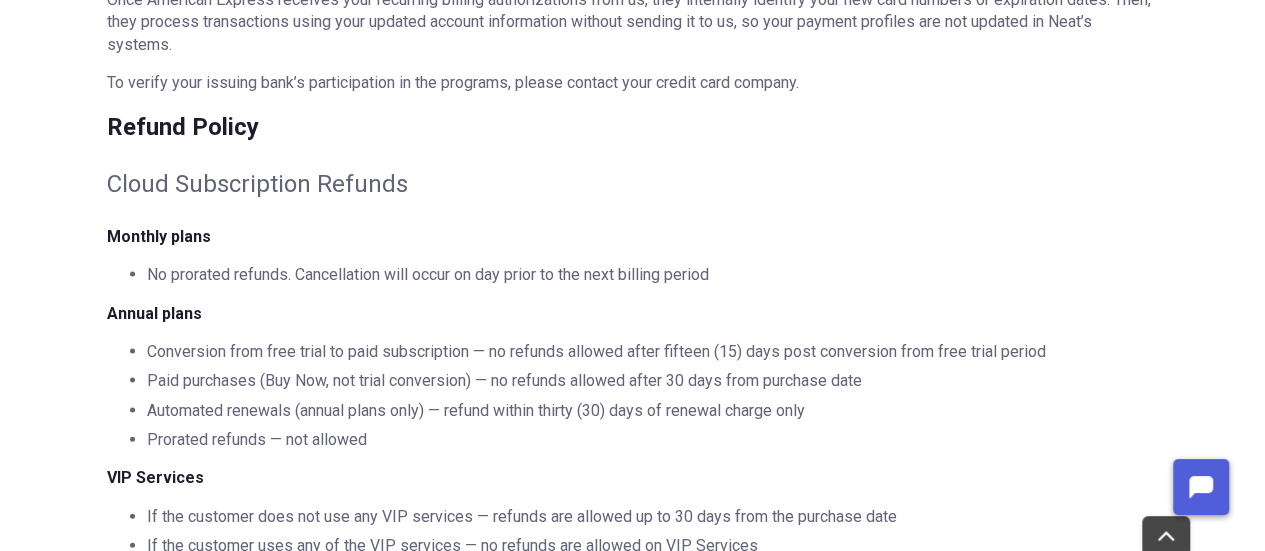 scroll, scrollTop: 1958, scrollLeft: 0, axis: vertical 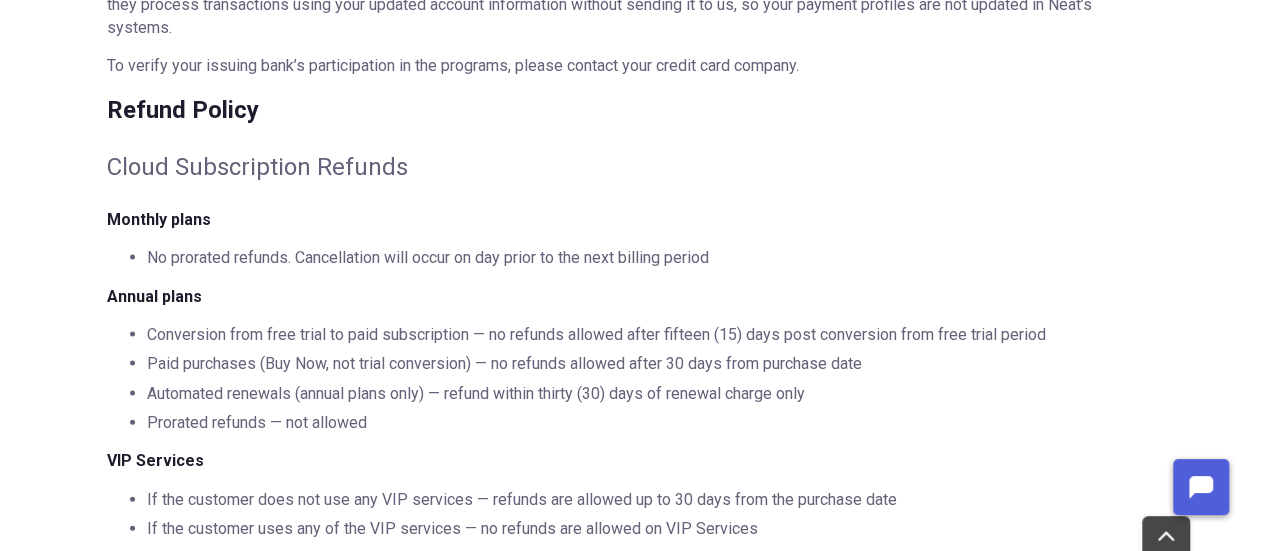 click on "Agreement These Terms and Conditions of Sale of The Neat Company, Inc. (“Neat”) apply to sales of Neat’s products and services. A copy of these Terms and Conditions of Sale are available from Neat’s website at neat.com/terms-conditions/ . By placing orders by telephone or through our websites, you (“you” or “Customer”) accept, without limitation or qualification, these Terms and Conditions of Sale. If you’re signing up for a Neat software subscription service with a minimum contract term, you’ll also find information herein about that contract term and what happens if you cancel your Neat software subscription service early or don’t pay on time. Payment A valid credit card, debit card, or PayPal account is required for purchase. Neat does not accept checks, gift cards or purchase orders as a means of payment. You will be charged in full at checkout for the product, sales tax Neat Subscription Billing Agreement Neat Software Free Trial: Cancellation Request in the Neat application. . ." at bounding box center (633, 1774) 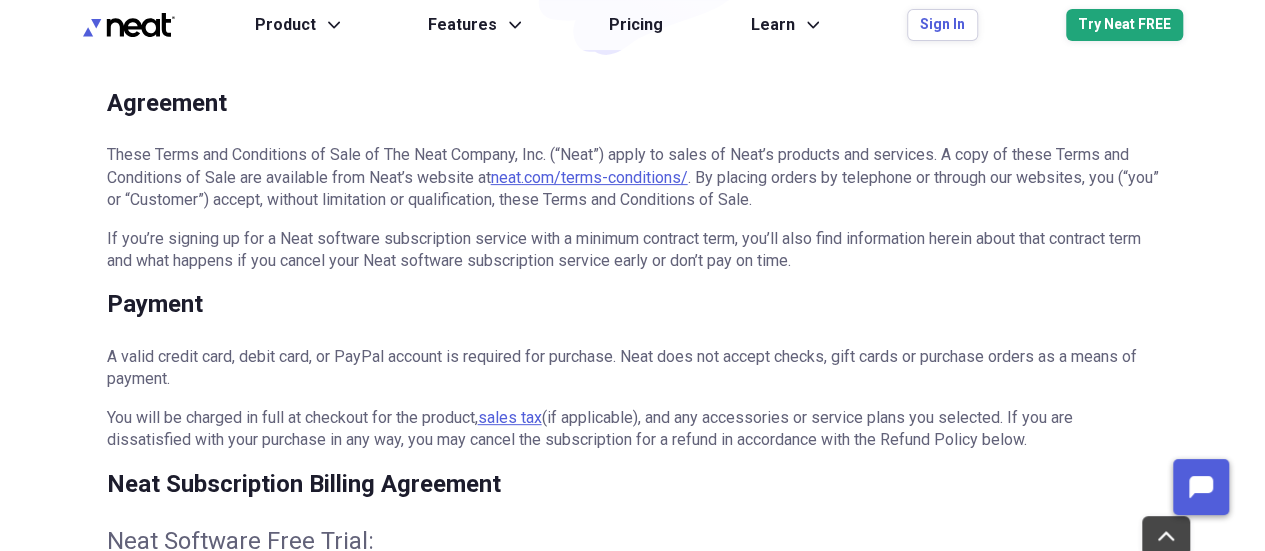 scroll, scrollTop: 0, scrollLeft: 0, axis: both 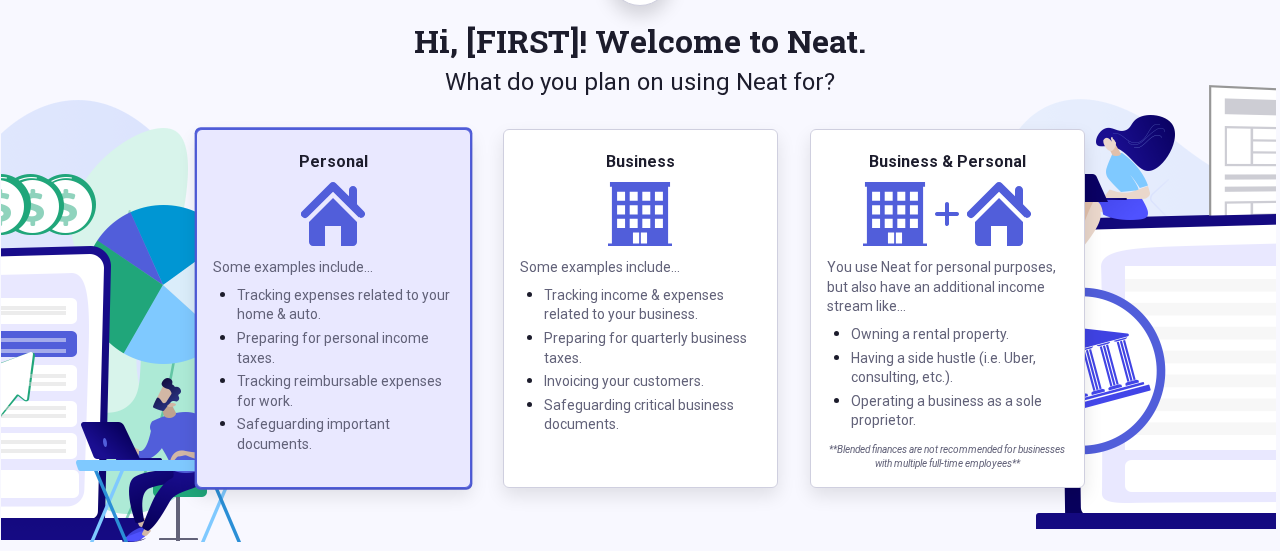 click on "Personal" at bounding box center (333, 162) 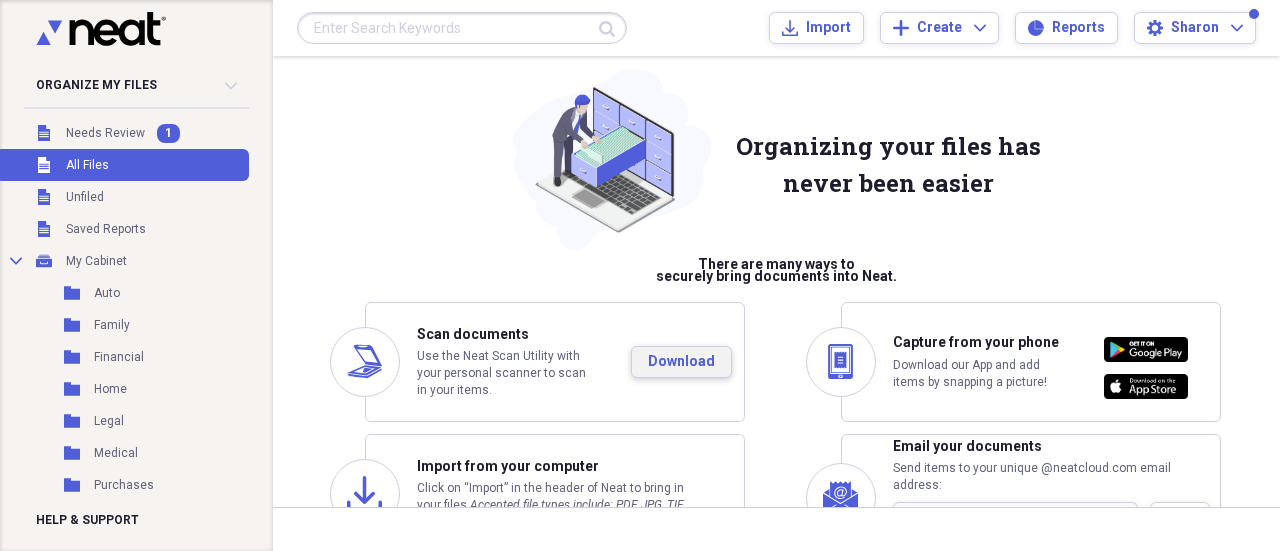 click on "Download" at bounding box center [681, 362] 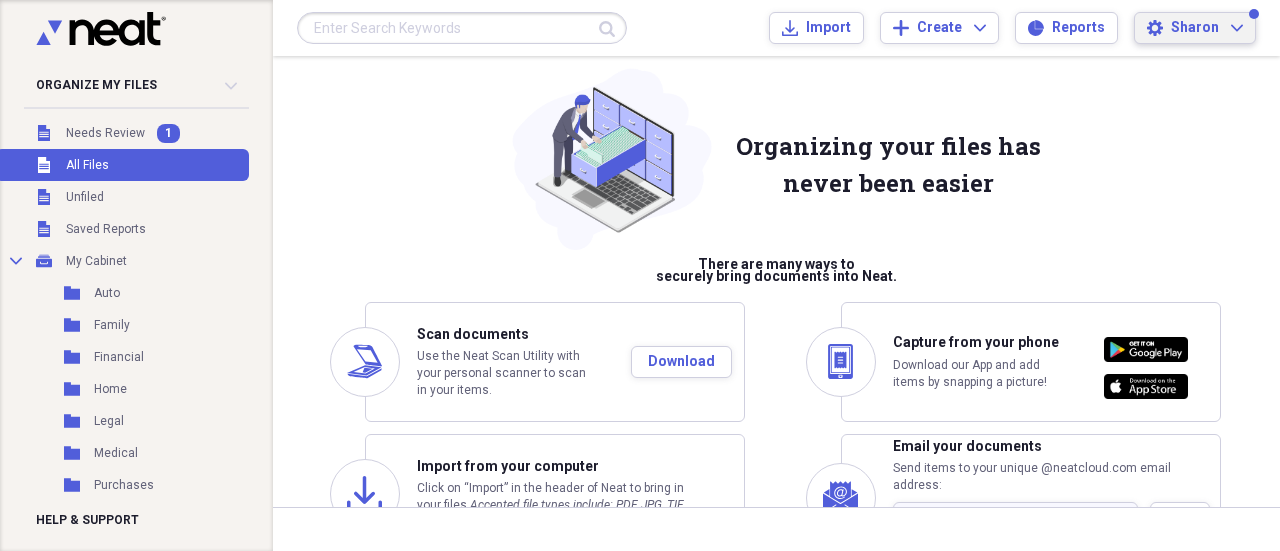 click on "Expand" 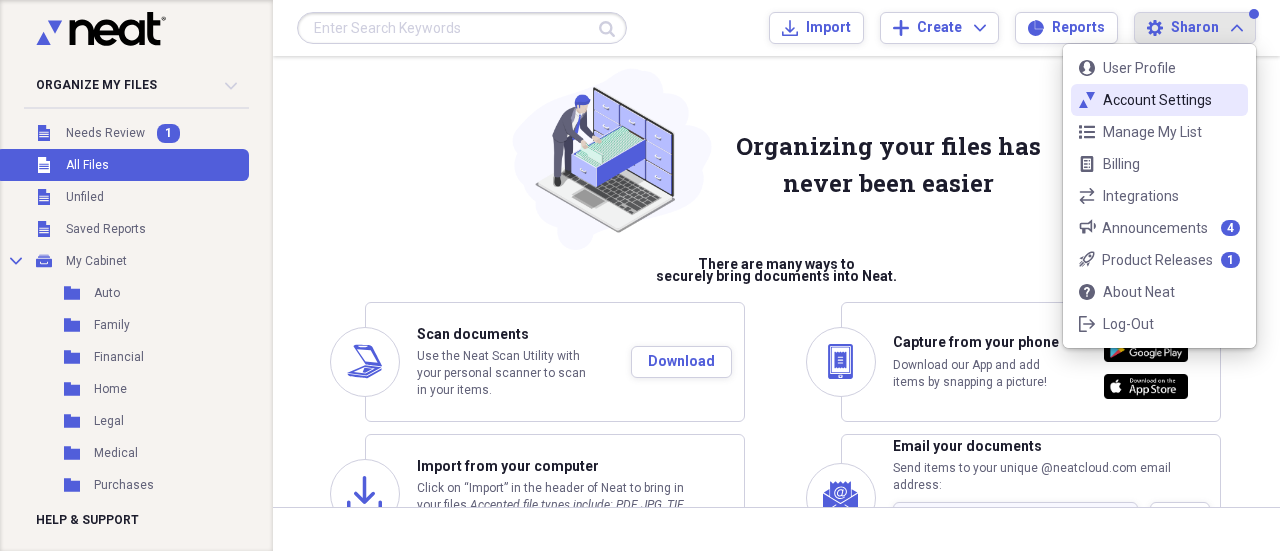 click on "Account Settings" at bounding box center (1159, 100) 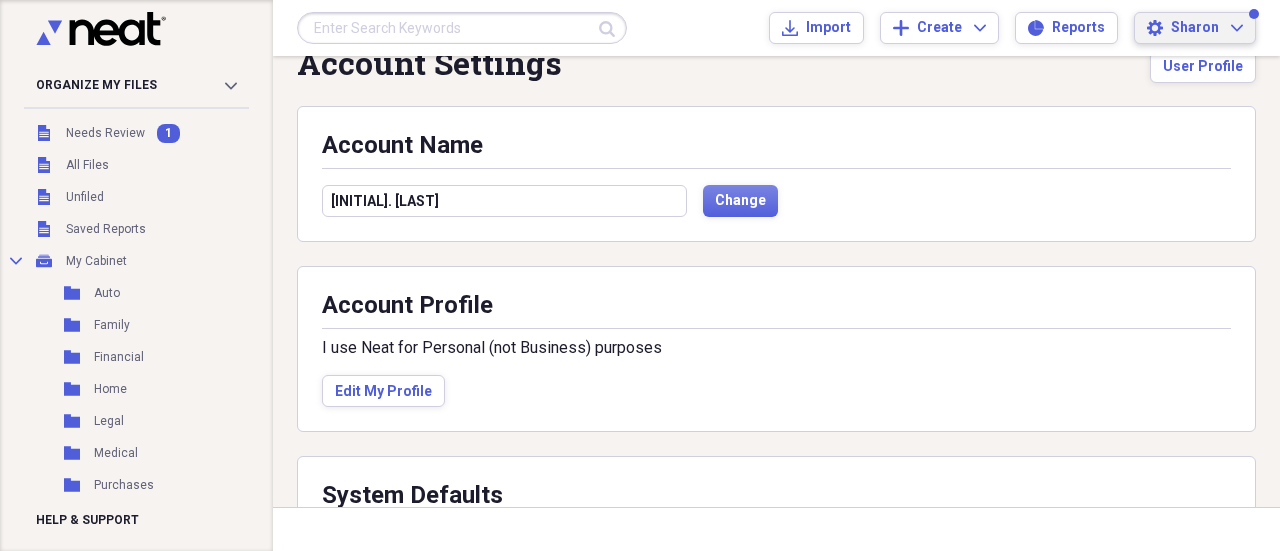 scroll, scrollTop: 0, scrollLeft: 0, axis: both 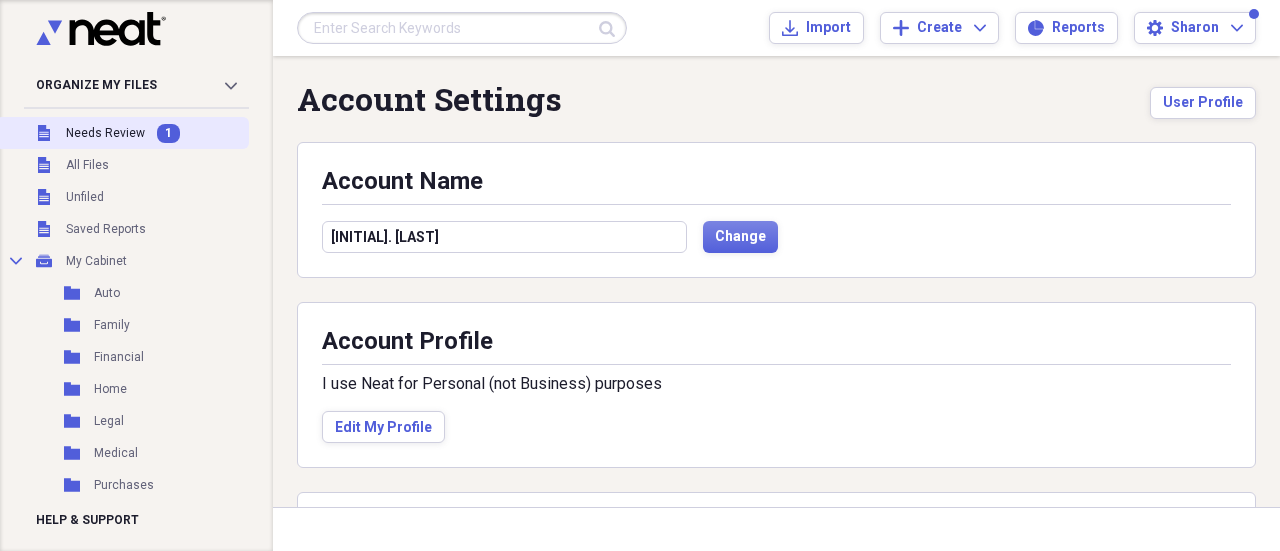 click on "Needs Review" at bounding box center [105, 133] 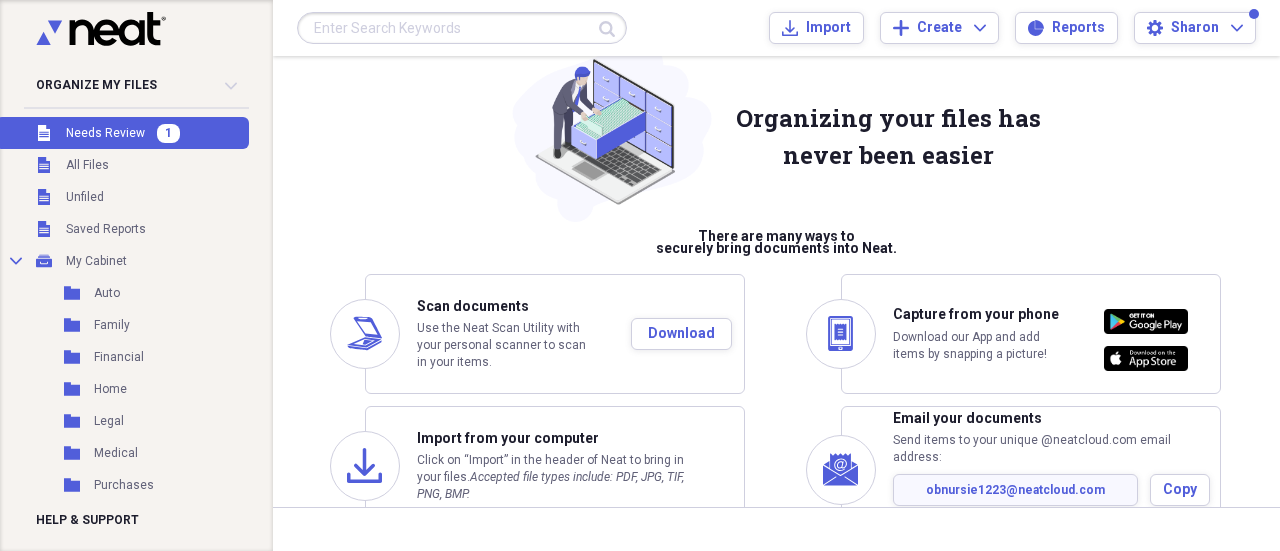 scroll, scrollTop: 0, scrollLeft: 0, axis: both 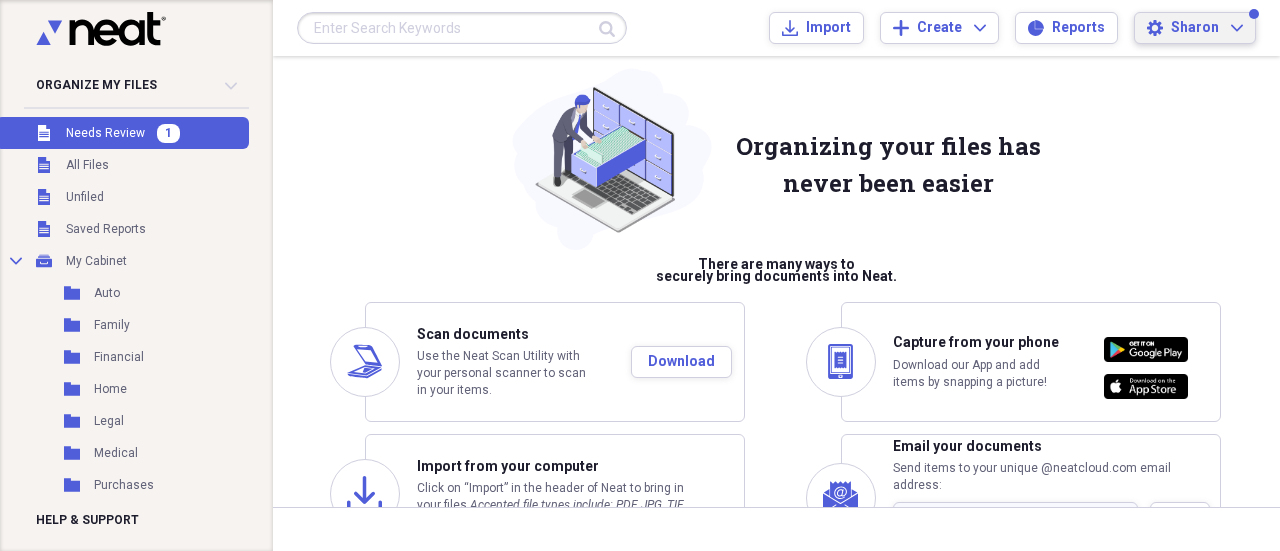 click on "Sharon Expand" at bounding box center [1207, 28] 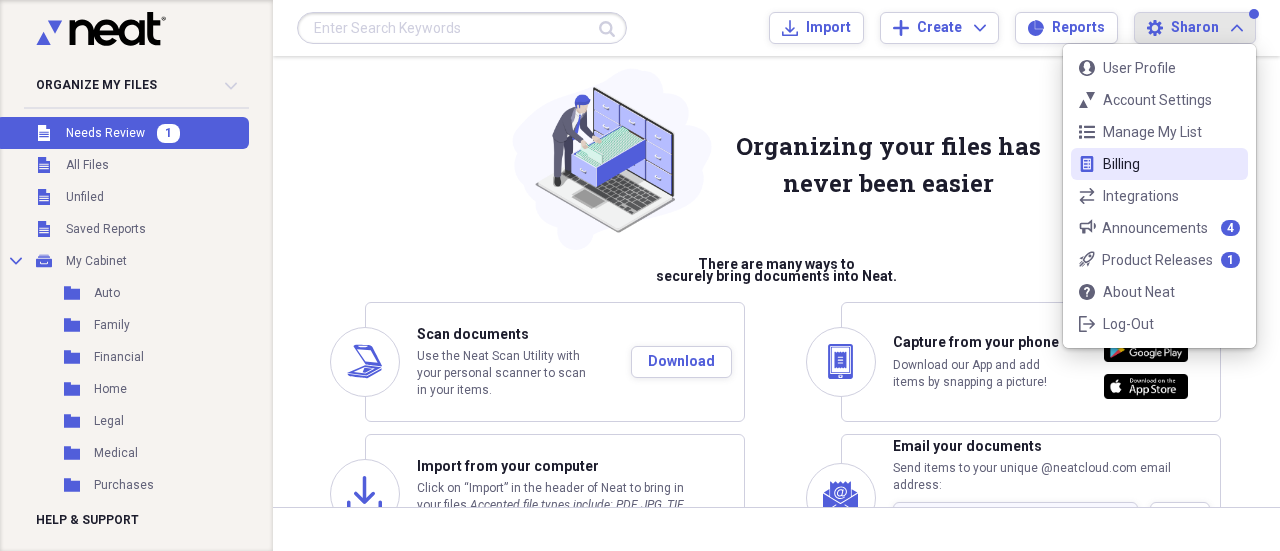 click on "Billing" at bounding box center [1159, 164] 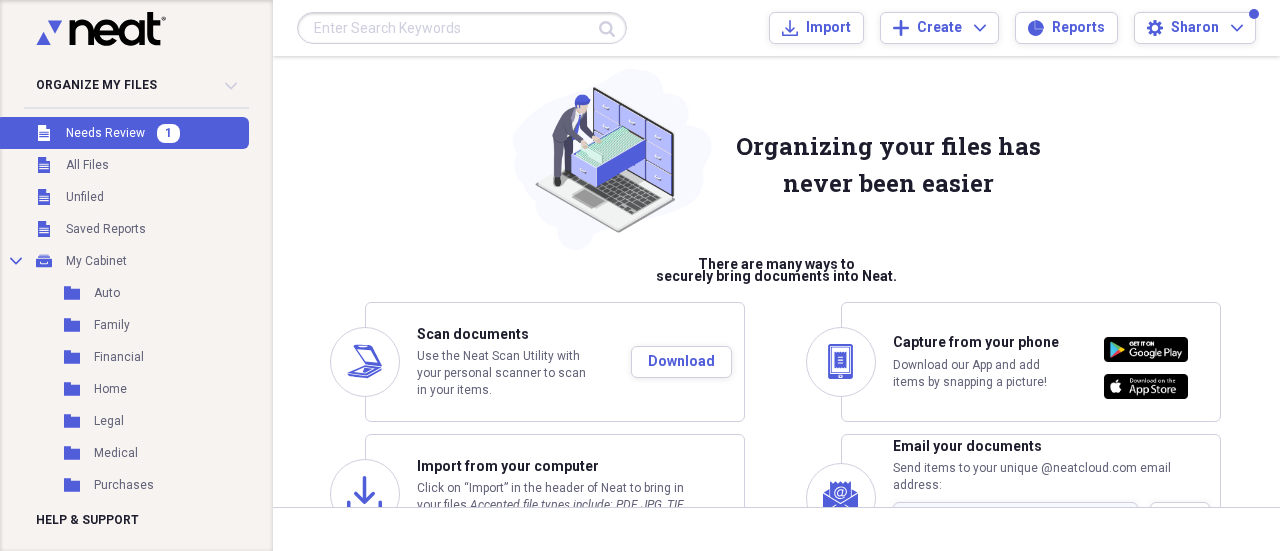 scroll, scrollTop: 0, scrollLeft: 0, axis: both 